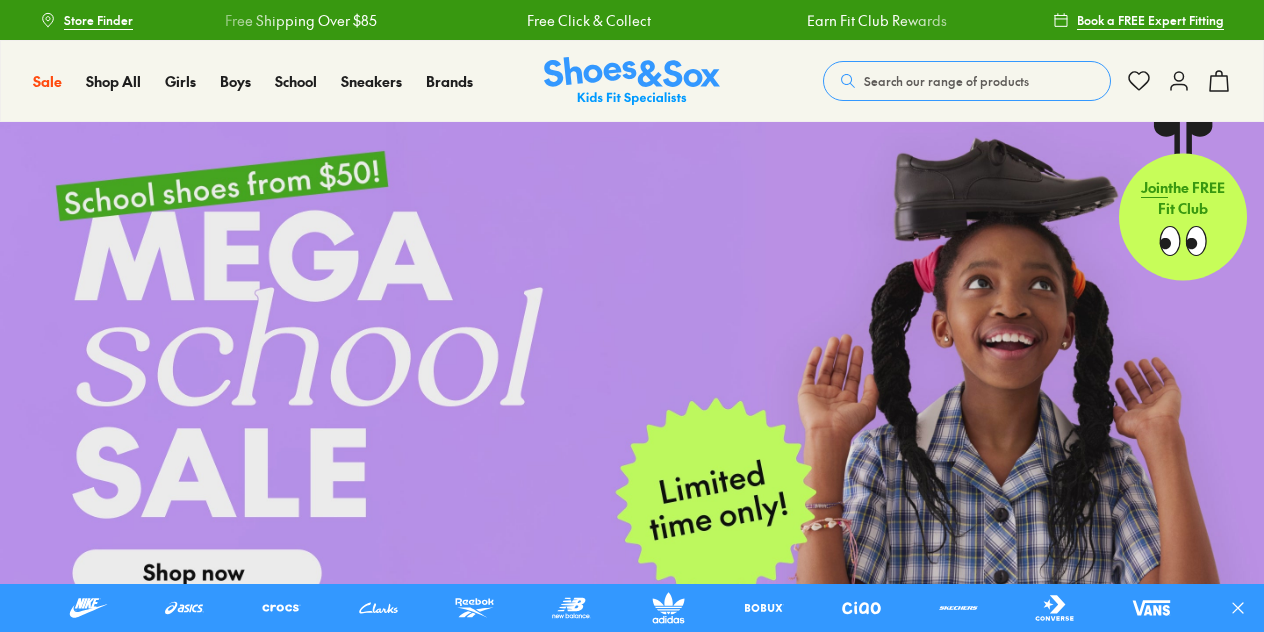 scroll, scrollTop: 0, scrollLeft: 0, axis: both 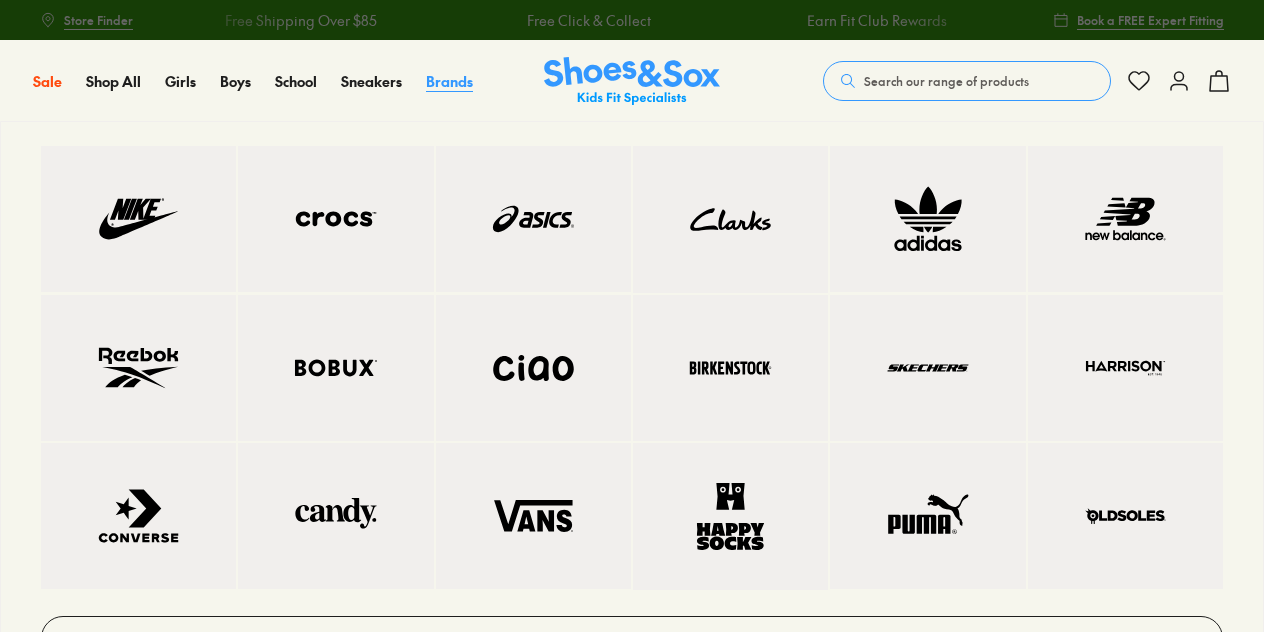 click on "Brands" at bounding box center (449, 81) 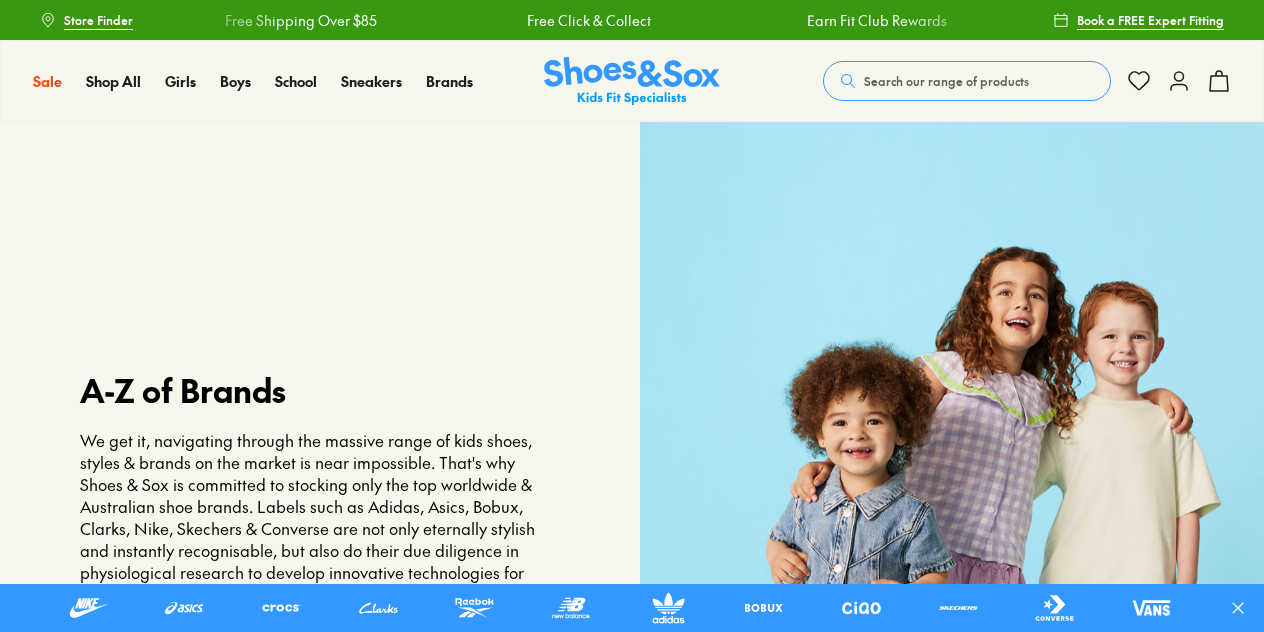 scroll, scrollTop: 0, scrollLeft: 0, axis: both 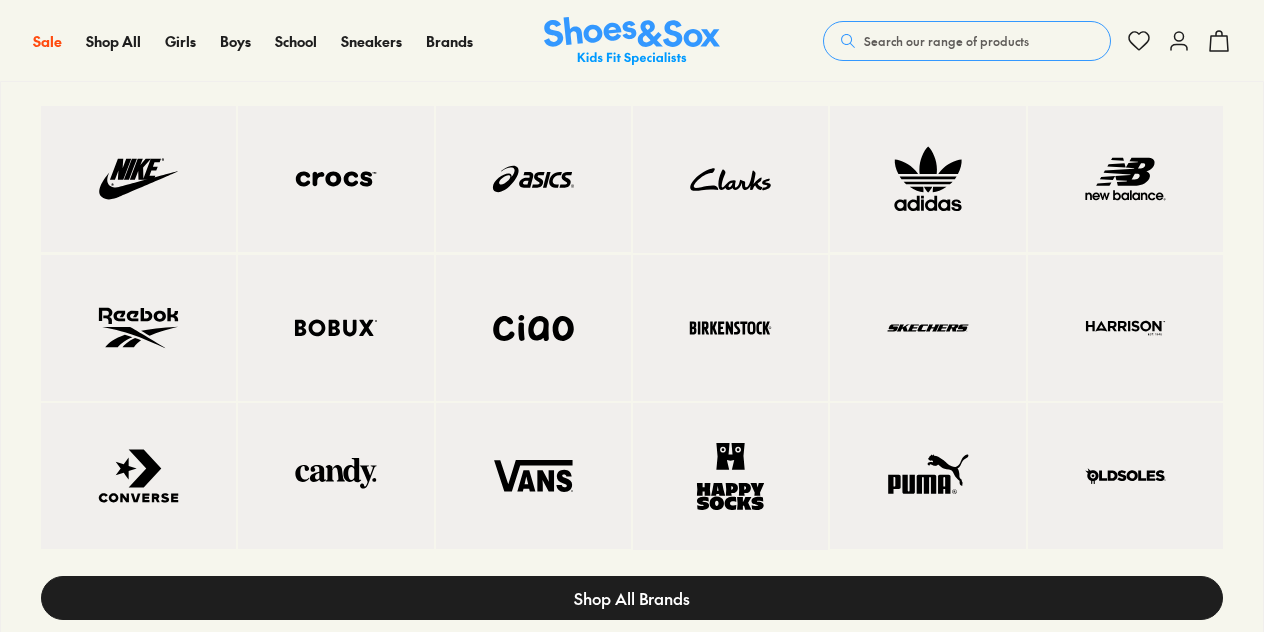 click on "Shop All Brands" at bounding box center [632, 598] 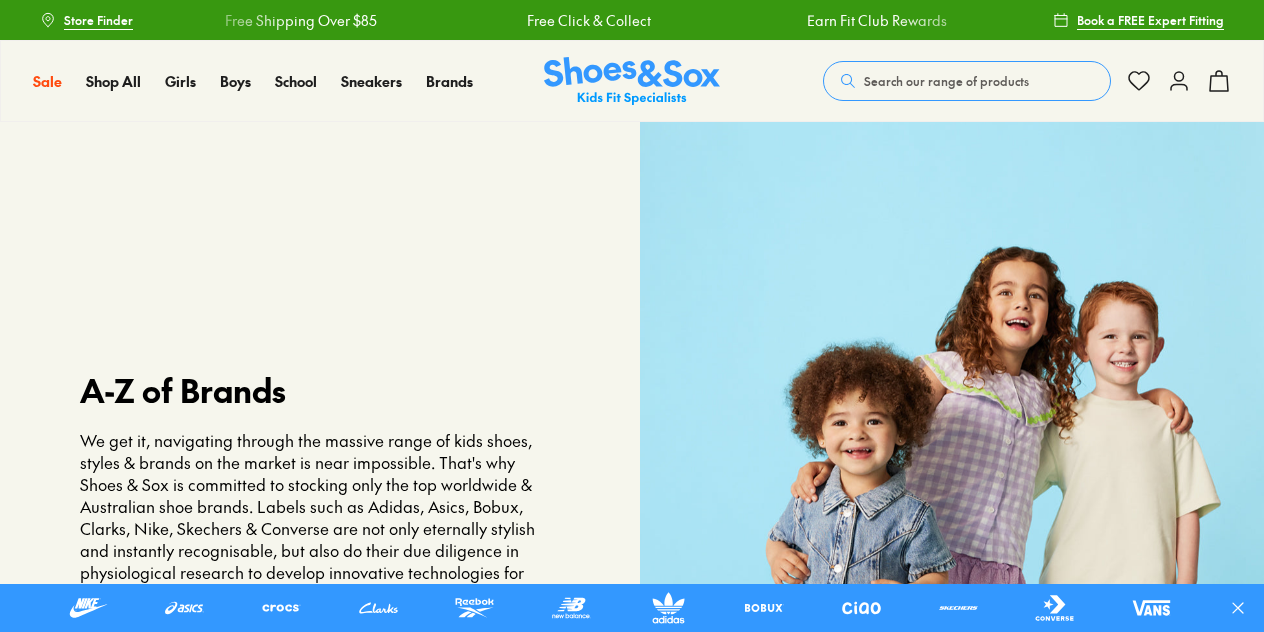 scroll, scrollTop: 0, scrollLeft: 0, axis: both 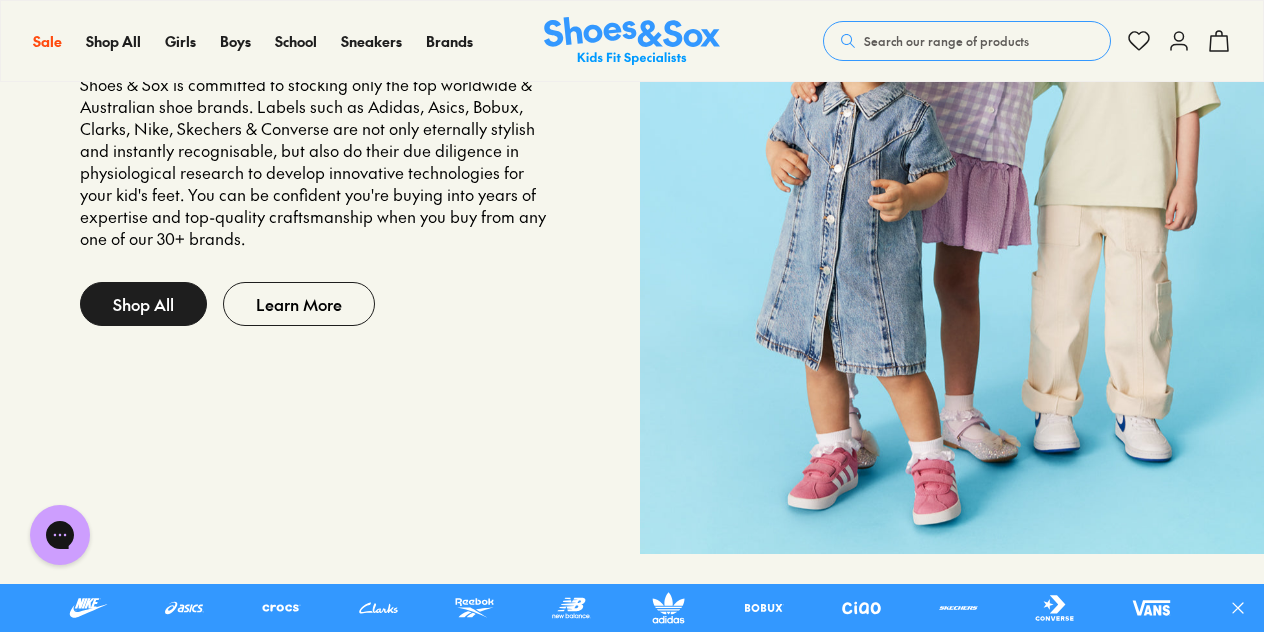 click on "Shop All" at bounding box center [143, 304] 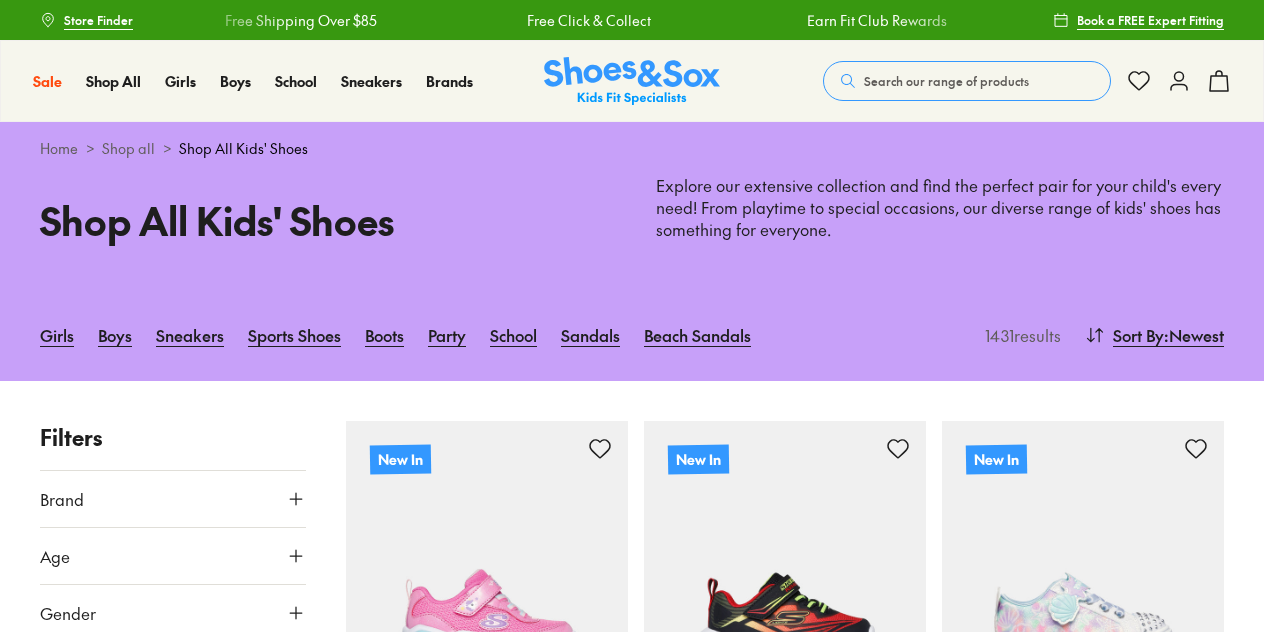 scroll, scrollTop: 200, scrollLeft: 0, axis: vertical 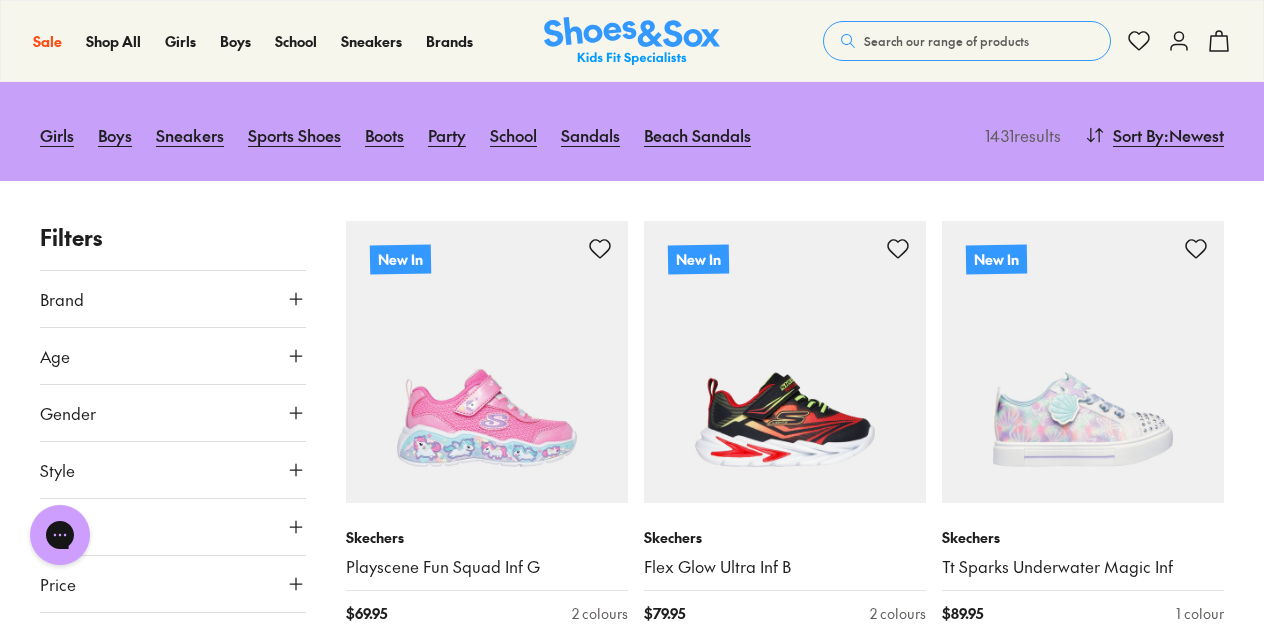 click 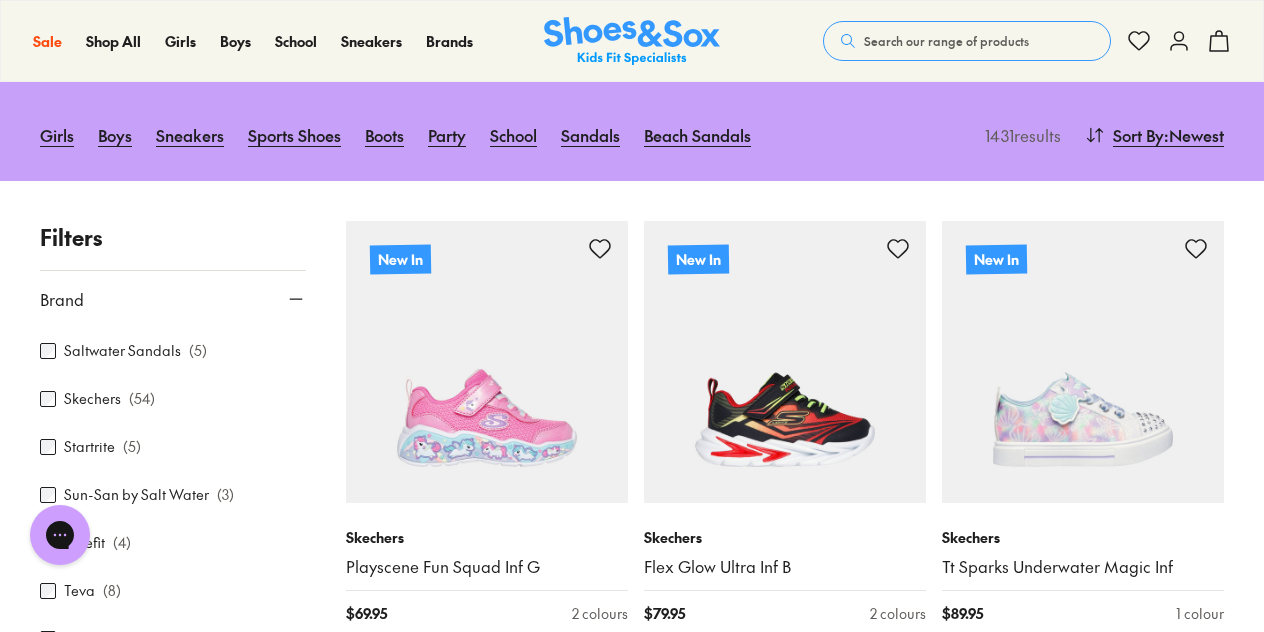 scroll, scrollTop: 1256, scrollLeft: 0, axis: vertical 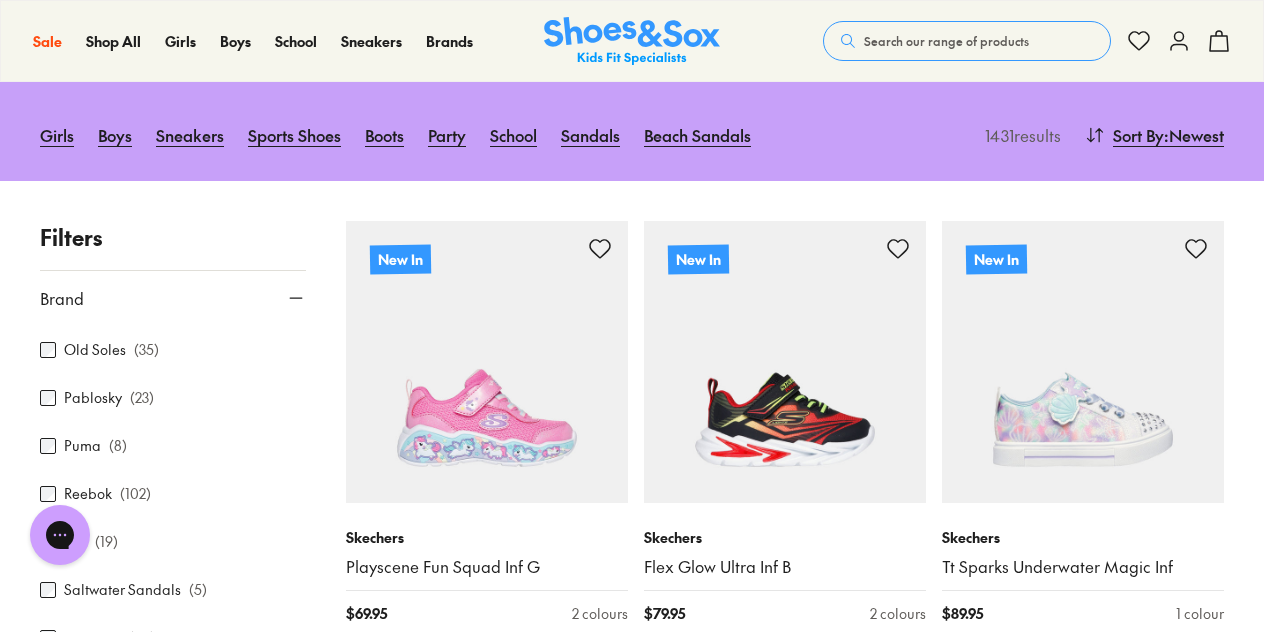 click on "Pablosky" at bounding box center [93, 397] 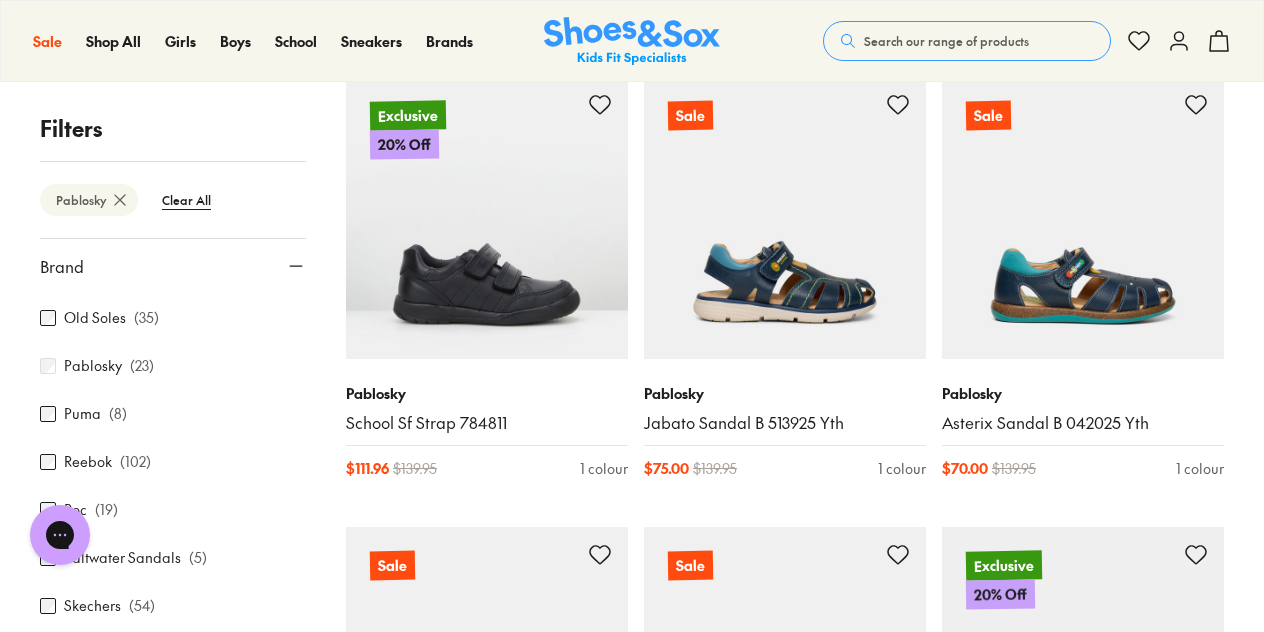 scroll, scrollTop: 1732, scrollLeft: 0, axis: vertical 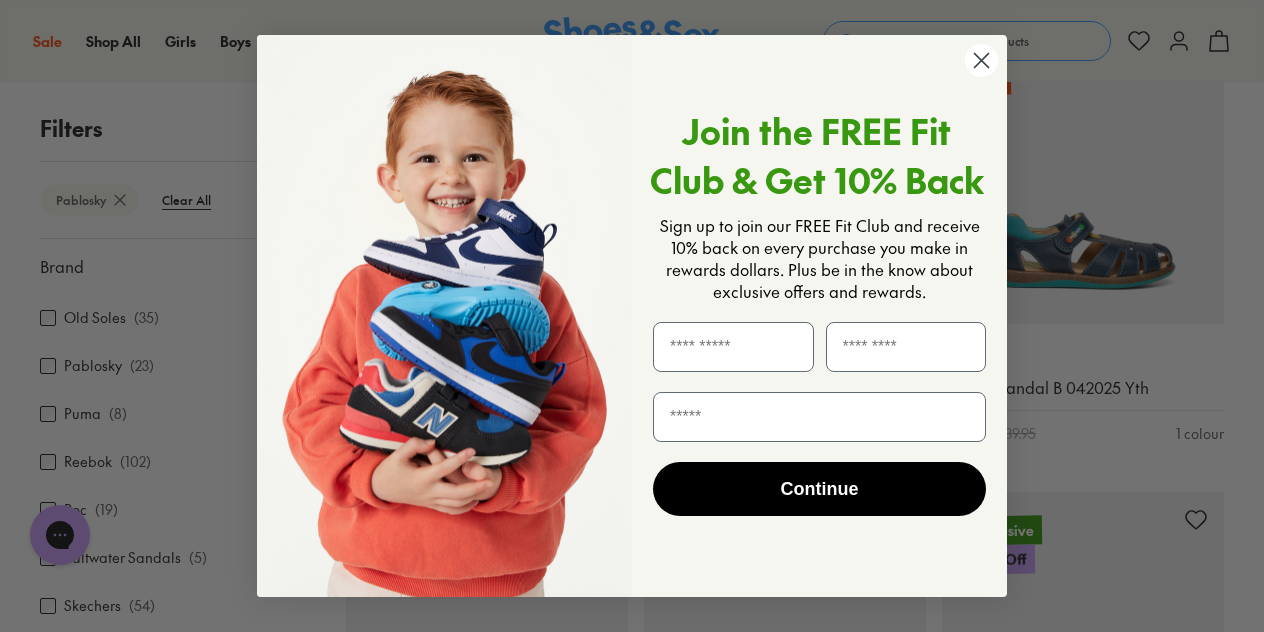 click 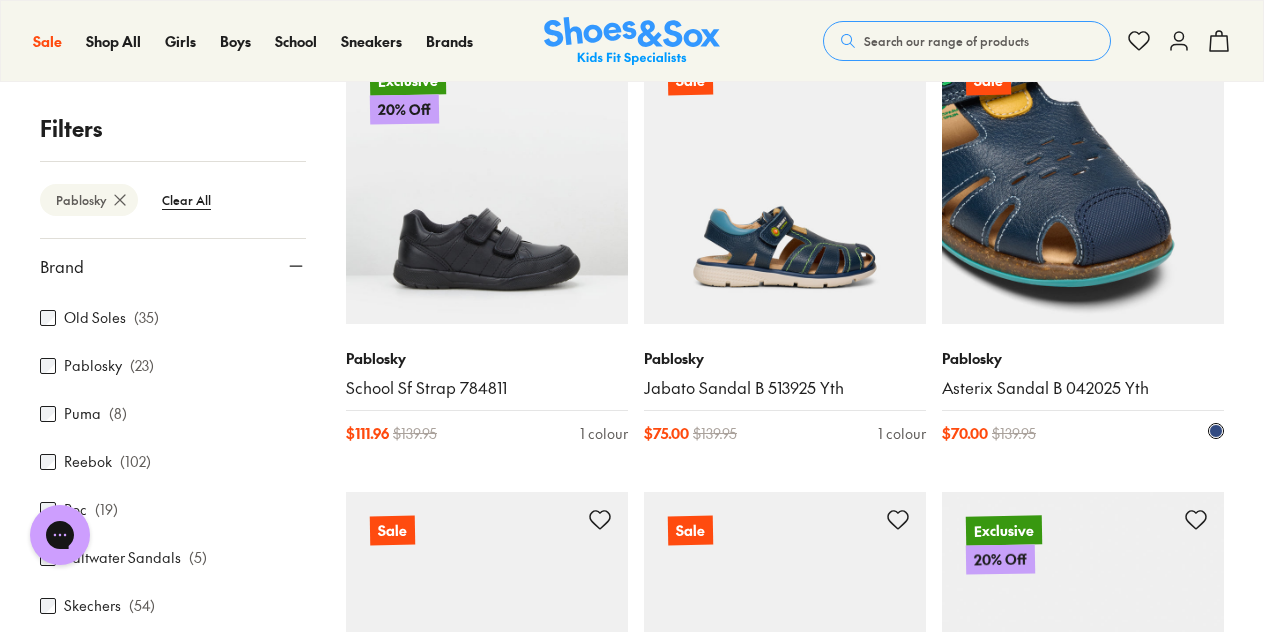 scroll, scrollTop: 0, scrollLeft: 0, axis: both 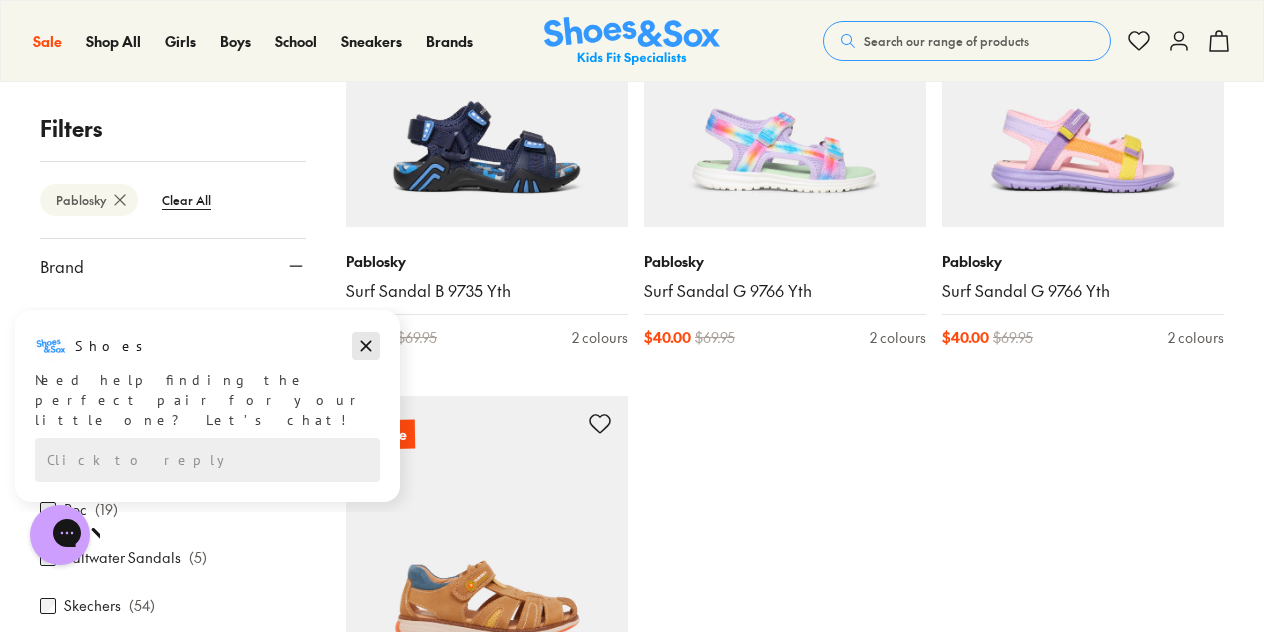 click 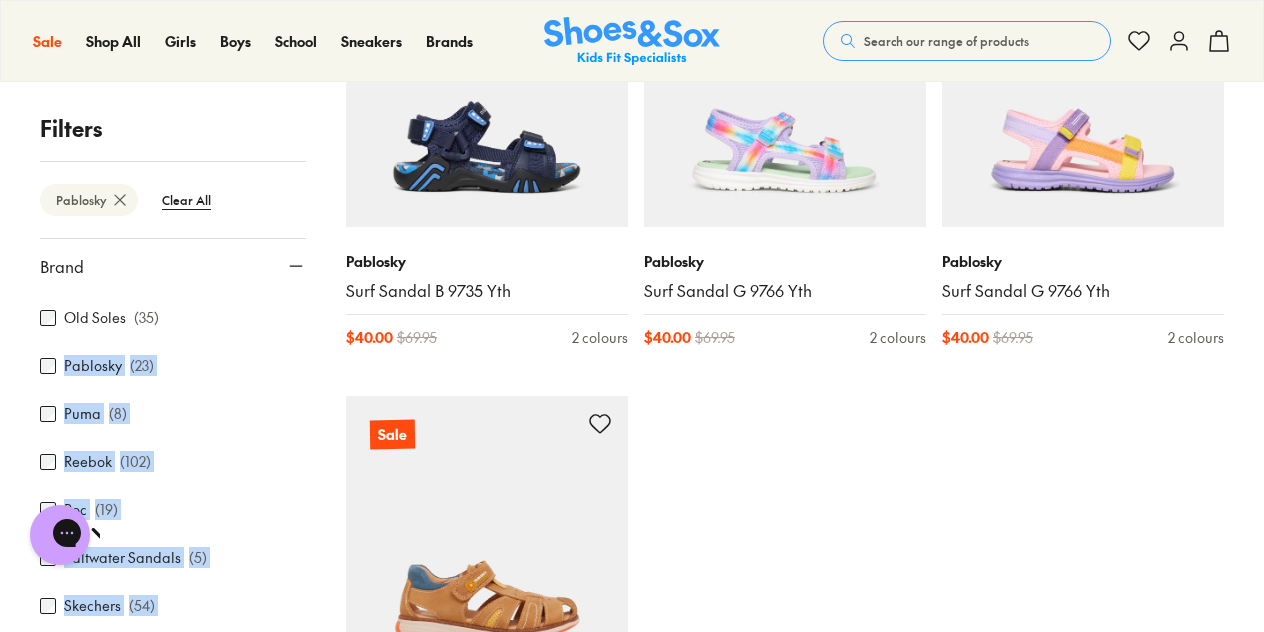 click on "Filters Pablosky   Clear All Brand Adidas Originals ( 41 ) Adidas Performance ( 54 ) Agatha Ruiz De La Prada ( 5 ) Asics ( 136 ) Birkenstock ( 22 ) Bobux ( 84 ) Camper ( 14 ) Candy ( 29 ) Ciao ( 97 ) Clarks ( 247 ) Converse ( 37 ) Crocs ( 56 ) Garvalin ( 2 ) Harrison ( 16 ) Jett Jones ( 1 ) Kicks ( 20 ) Miss Candy ( 4 ) Native ( 1 ) New Balance ( 96 ) Nike ( 179 ) Old Soles ( 35 ) Pablosky ( 23 ) Puma ( 8 ) Reebok ( 102 ) Roc ( 19 ) Saltwater Sandals ( 5 ) Skechers ( 54 ) Startrite ( 5 ) Sun-San by Salt Water ( 3 ) Surefit ( 4 ) Teva ( 8 ) Vans ( 18 ) Walnut ( 4 ) Age Infant/Toddler ( 1 ) Youth ( 22 ) Senior Junior Pre Walker Infant Adult Gender All Girls Boys Unisex Style Sneakers Sport Sandals ( 19 ) Boots Beach Sandals School ( 4 ) Shoes Prewalker Gumboots Slippers Colour Black ( 4 ) White ( 3 ) Pink ( 2 ) Blue ( 1 ) Navy ( 5 ) Purple ( 2 ) Grey ( 3 ) Brown Neutrals ( 1 ) Red Beige ( 1 ) Green Multi Colour ( 1 ) Light Blue Gold Yellow Silver Orange Light Purple Light Pink Tan Price Min $ 15 Max $ 200 Size" at bounding box center [632, -1194] 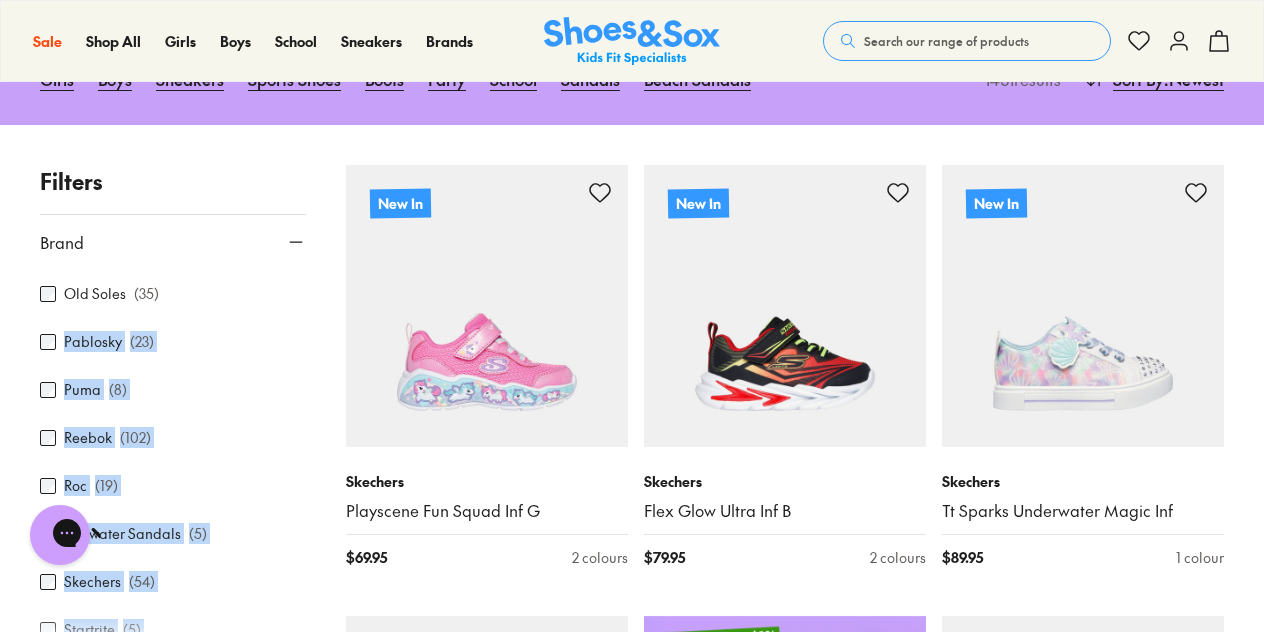 scroll, scrollTop: 400, scrollLeft: 0, axis: vertical 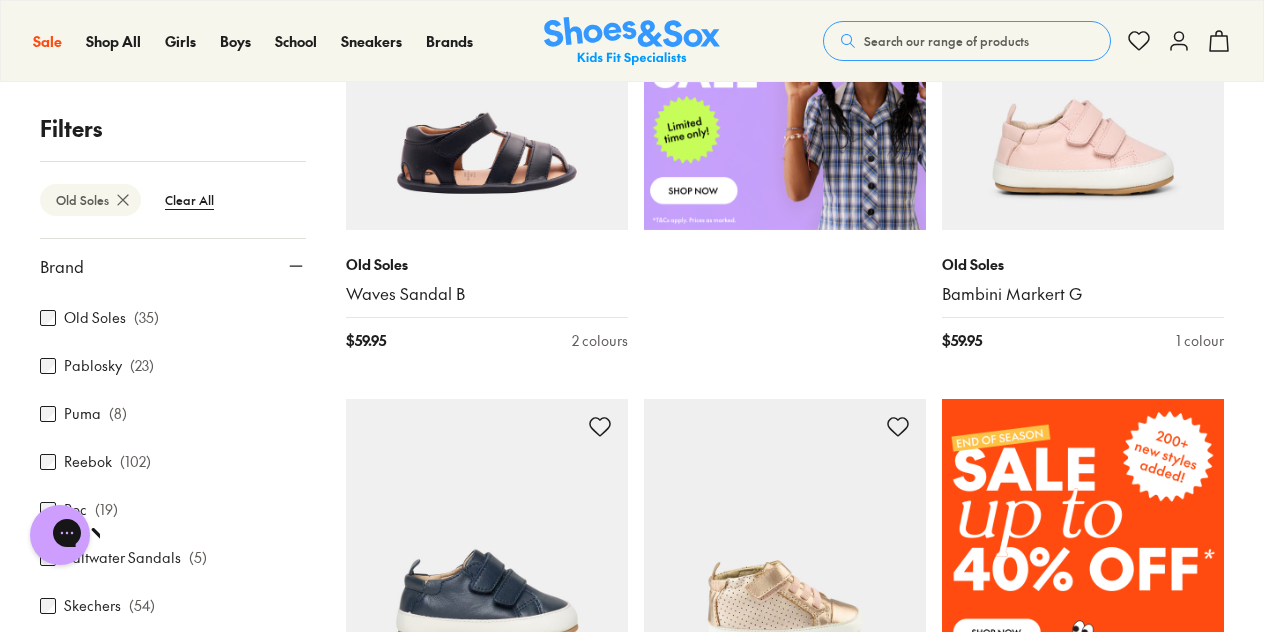 click on "Clear All" at bounding box center (189, 200) 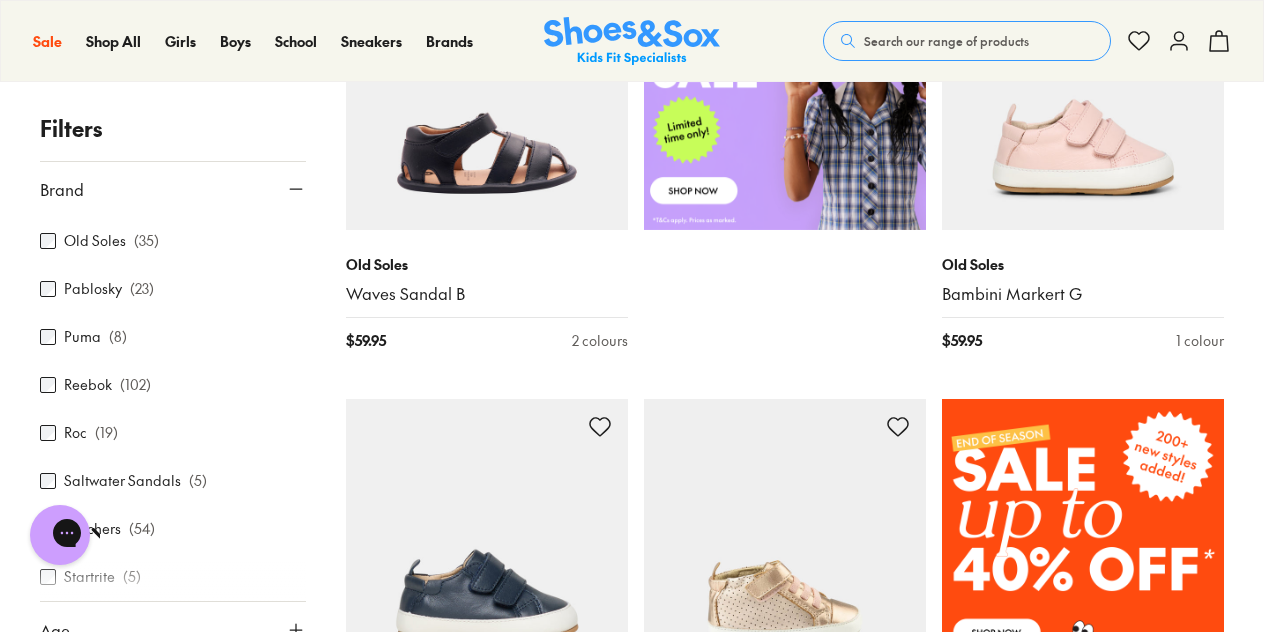 scroll, scrollTop: 18, scrollLeft: 0, axis: vertical 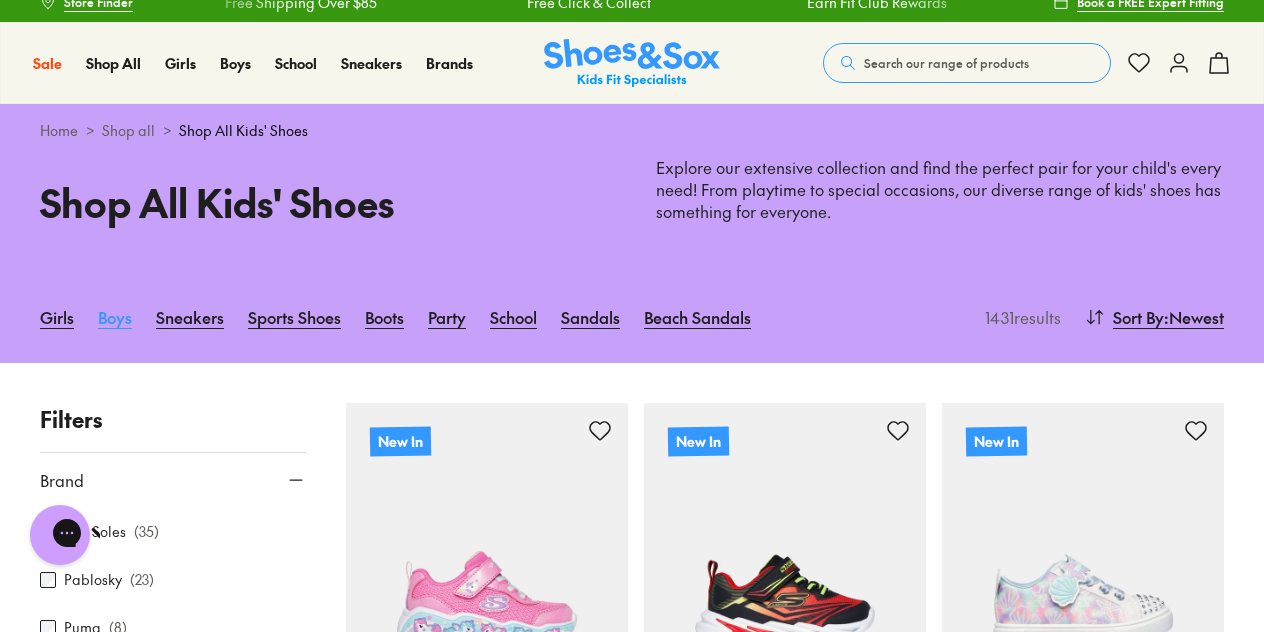 click on "Boys" at bounding box center [115, 317] 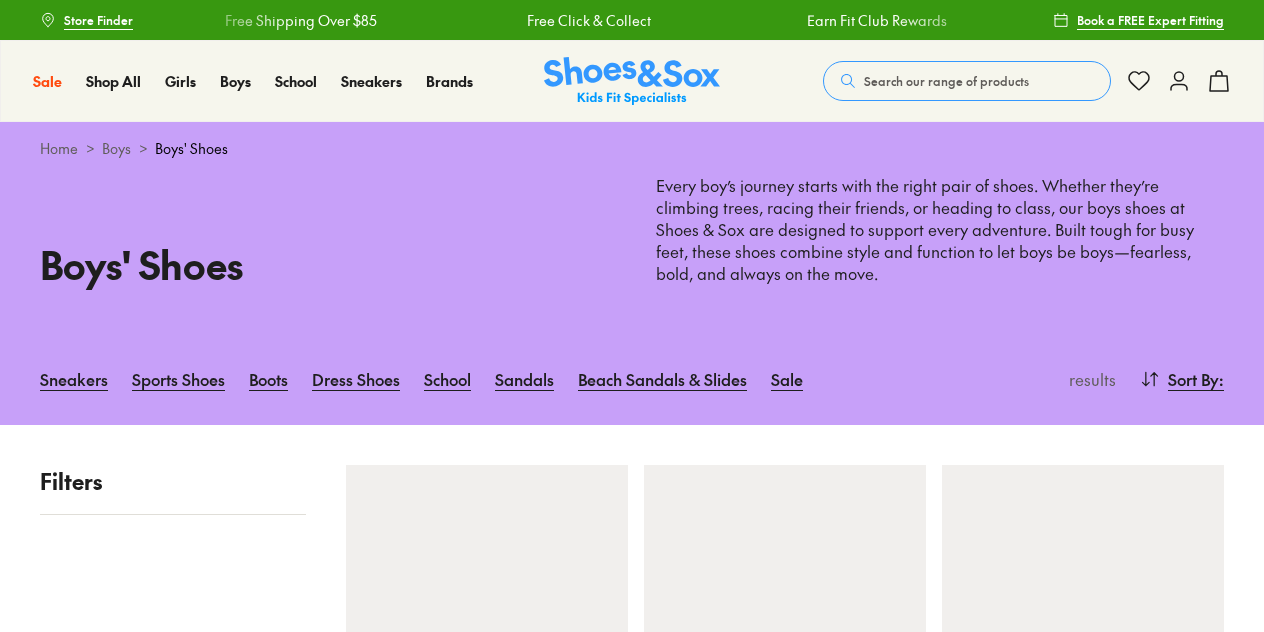 scroll, scrollTop: 0, scrollLeft: 0, axis: both 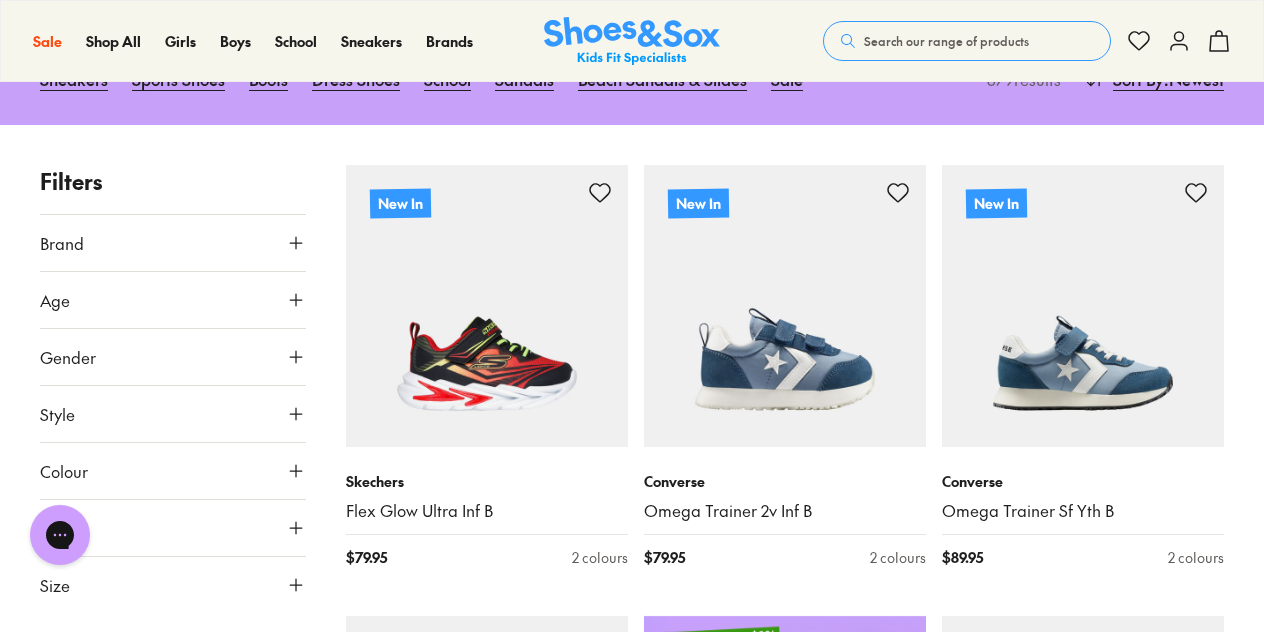 click on "Gender" at bounding box center (173, 357) 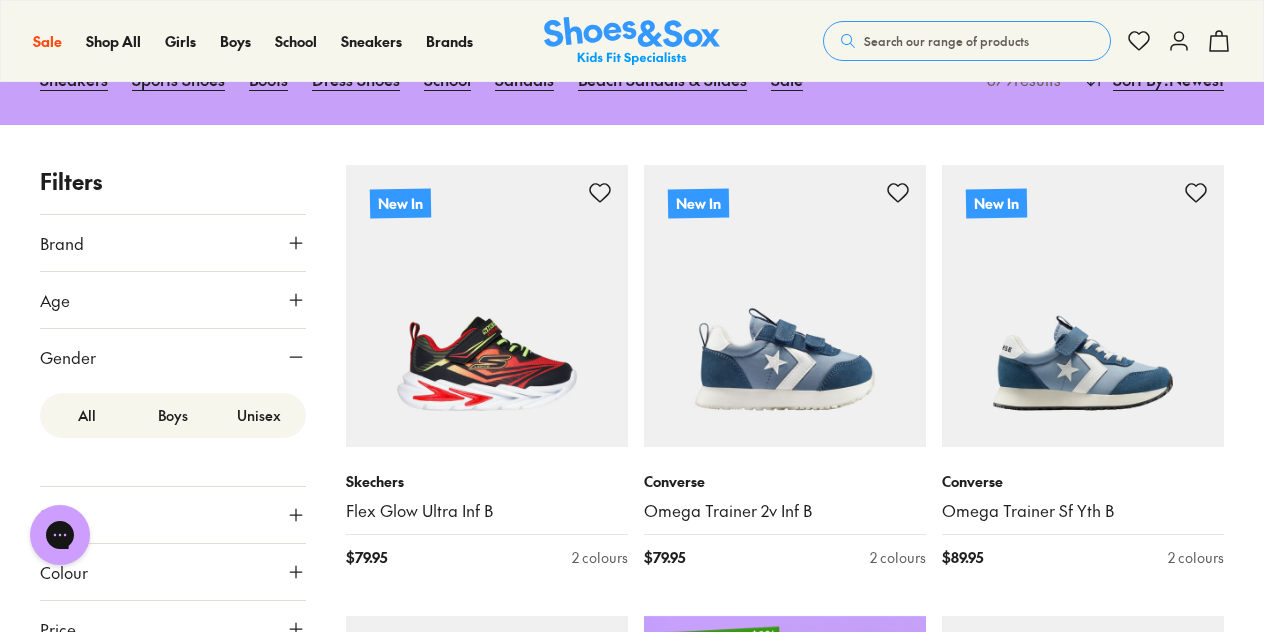 click on "Boys" at bounding box center [173, 415] 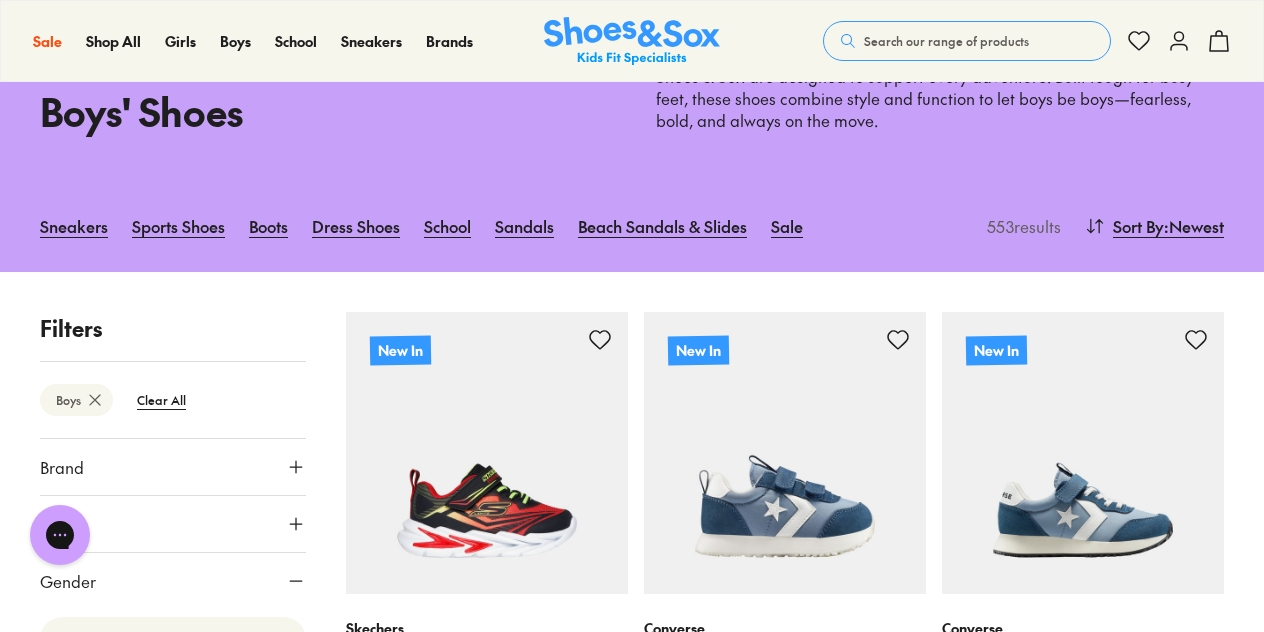 scroll, scrollTop: 324, scrollLeft: 0, axis: vertical 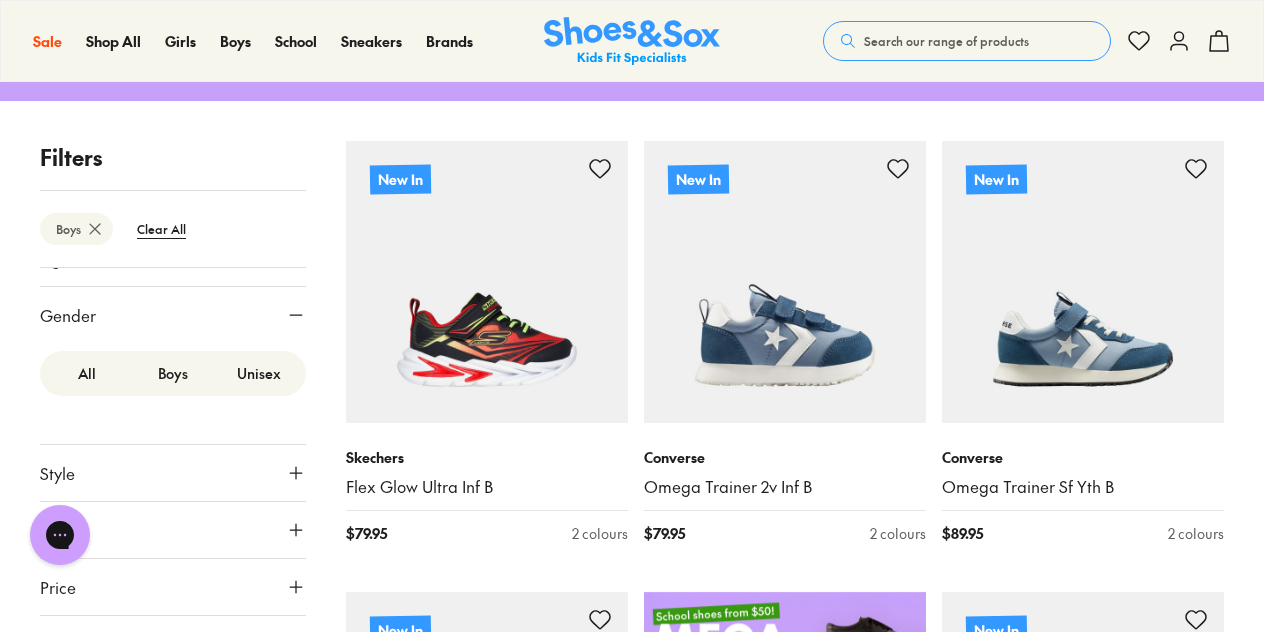 click on "Unisex" at bounding box center (259, 373) 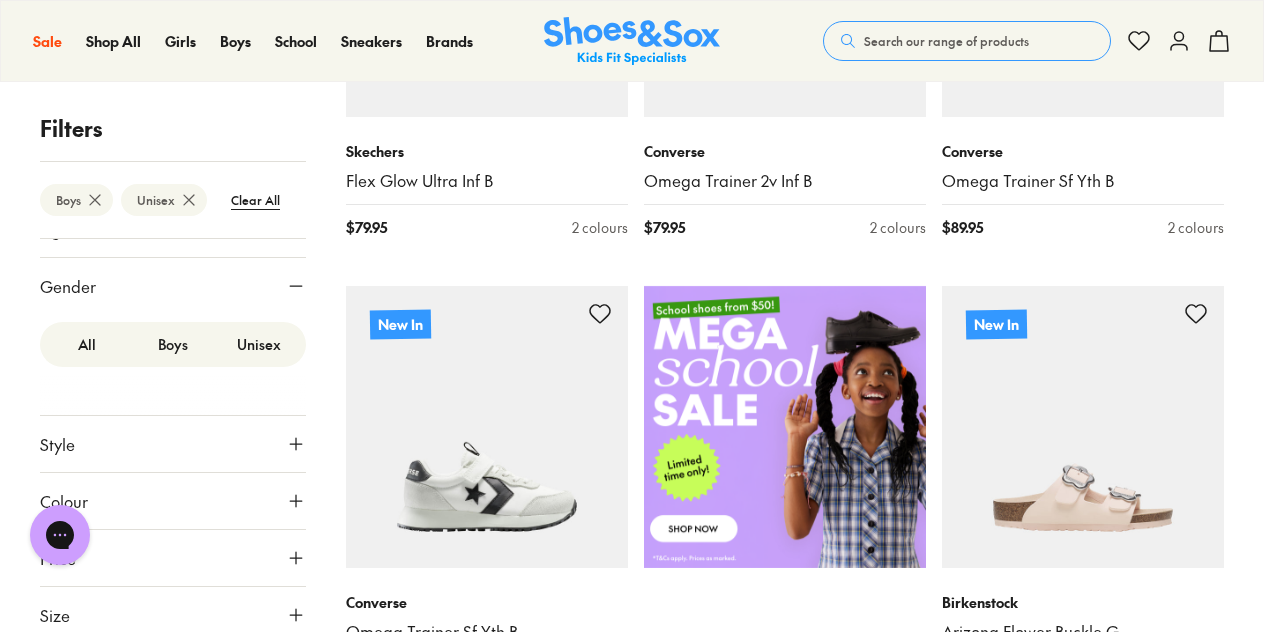 scroll, scrollTop: 730, scrollLeft: 0, axis: vertical 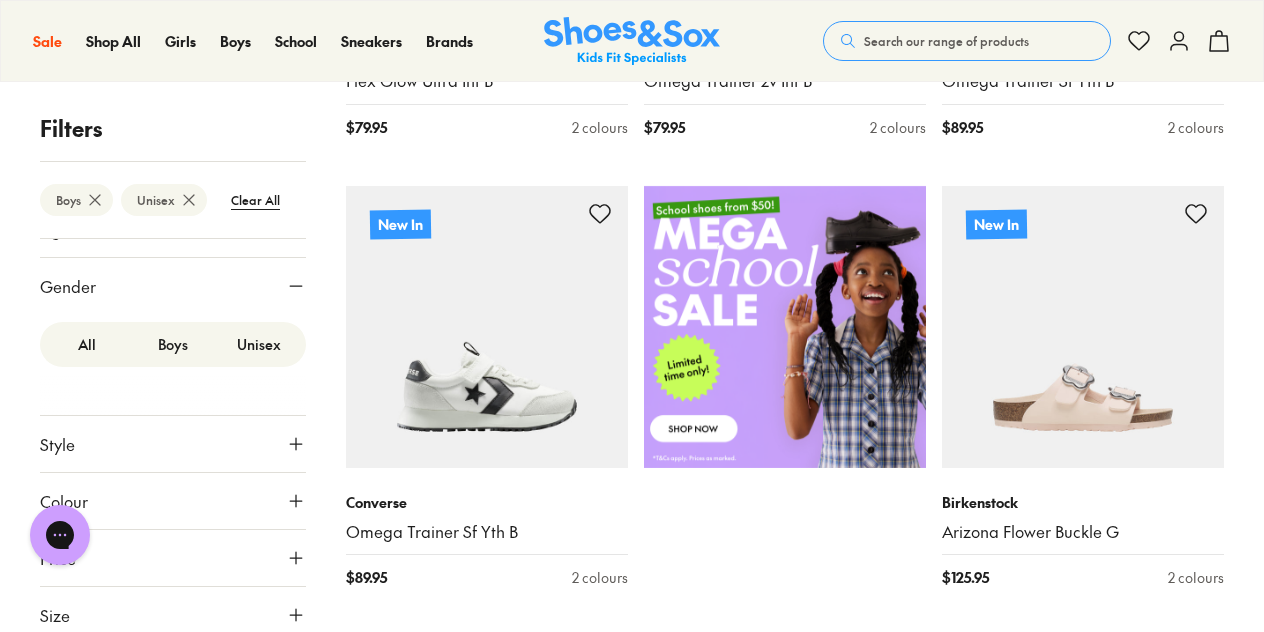 click on "Size" at bounding box center [173, 615] 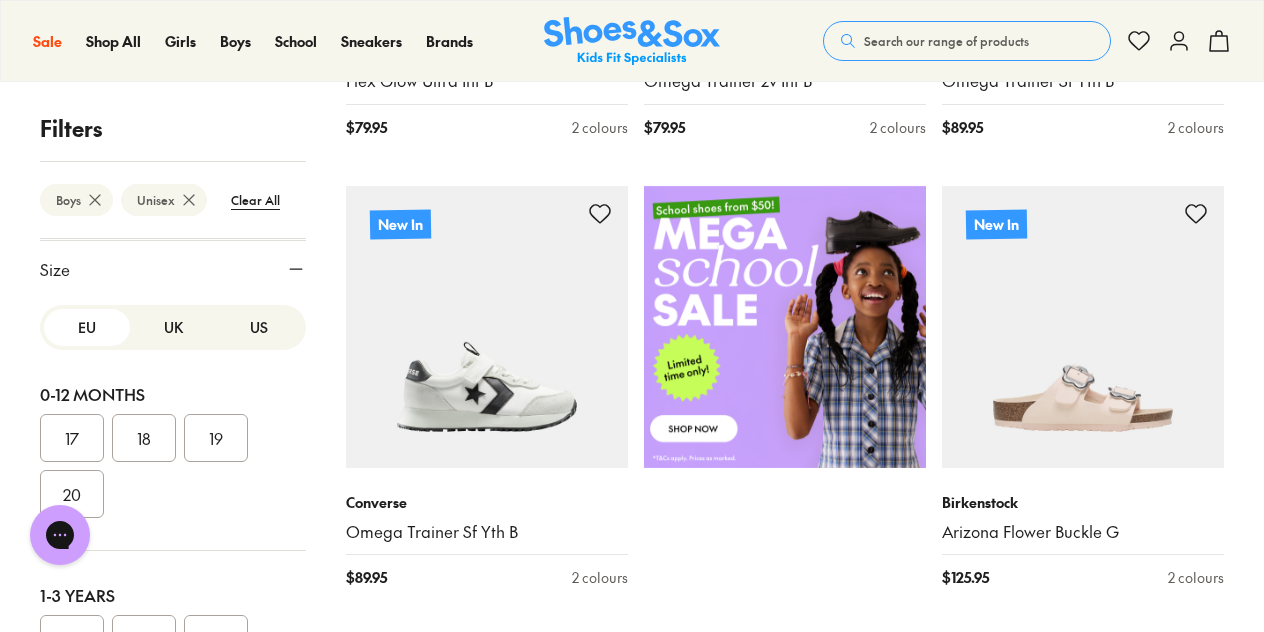 scroll, scrollTop: 479, scrollLeft: 0, axis: vertical 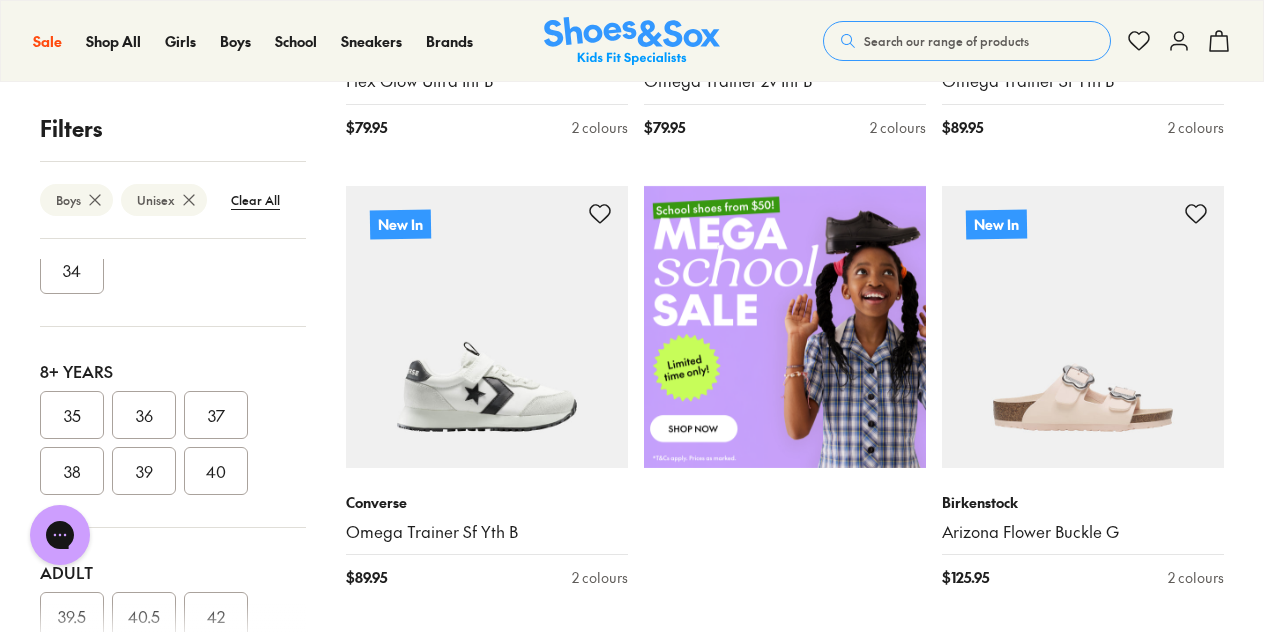click on "35" at bounding box center (72, 415) 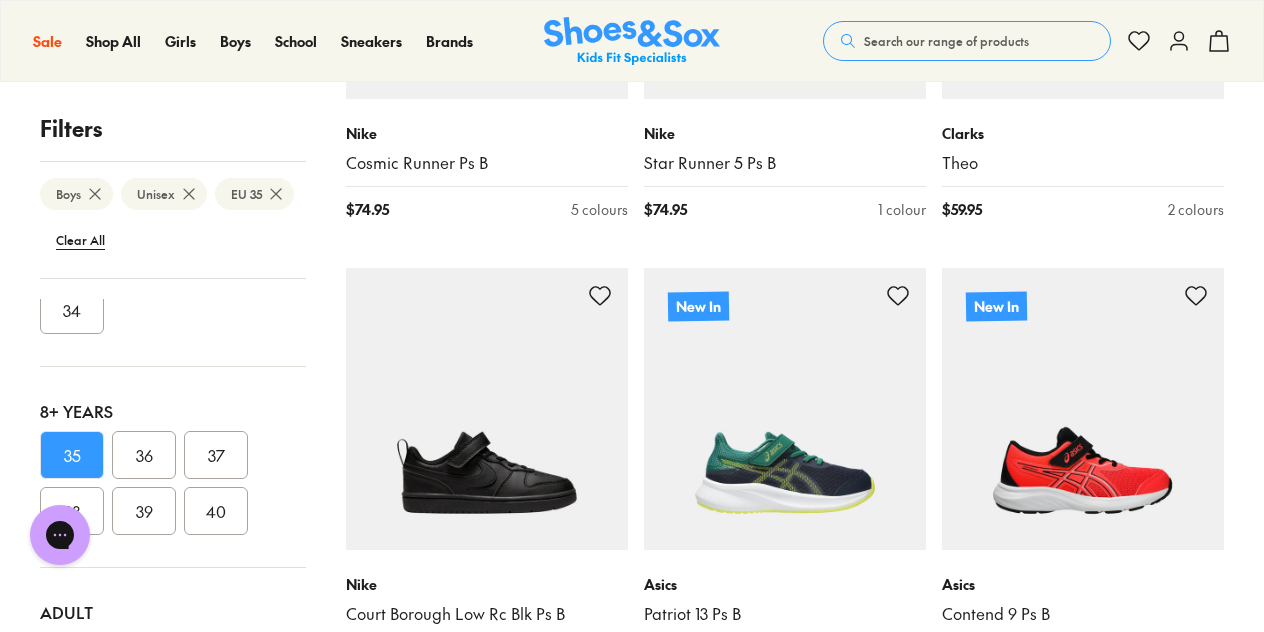 scroll, scrollTop: 3902, scrollLeft: 0, axis: vertical 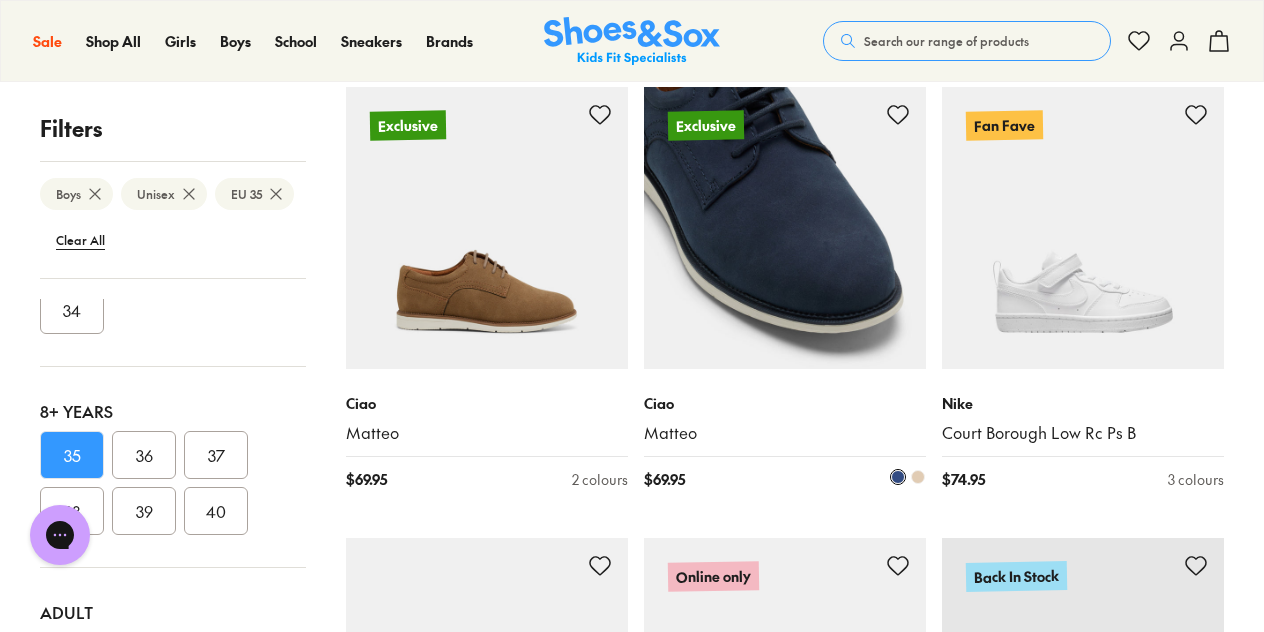 click at bounding box center [785, 228] 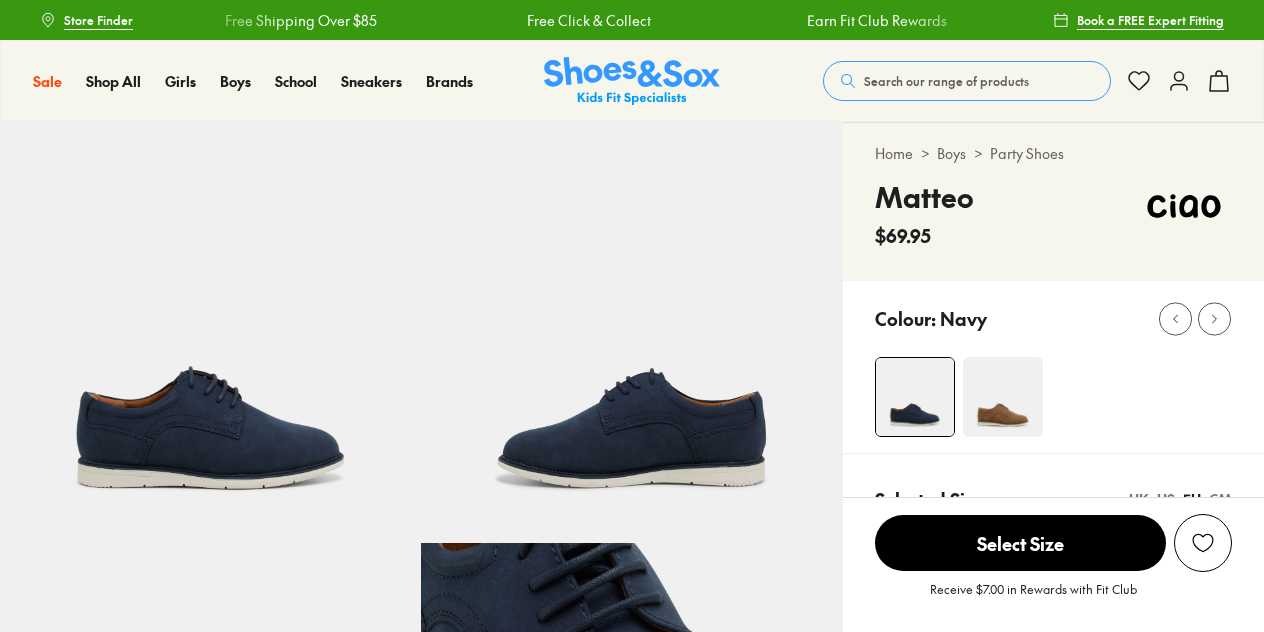 scroll, scrollTop: 0, scrollLeft: 0, axis: both 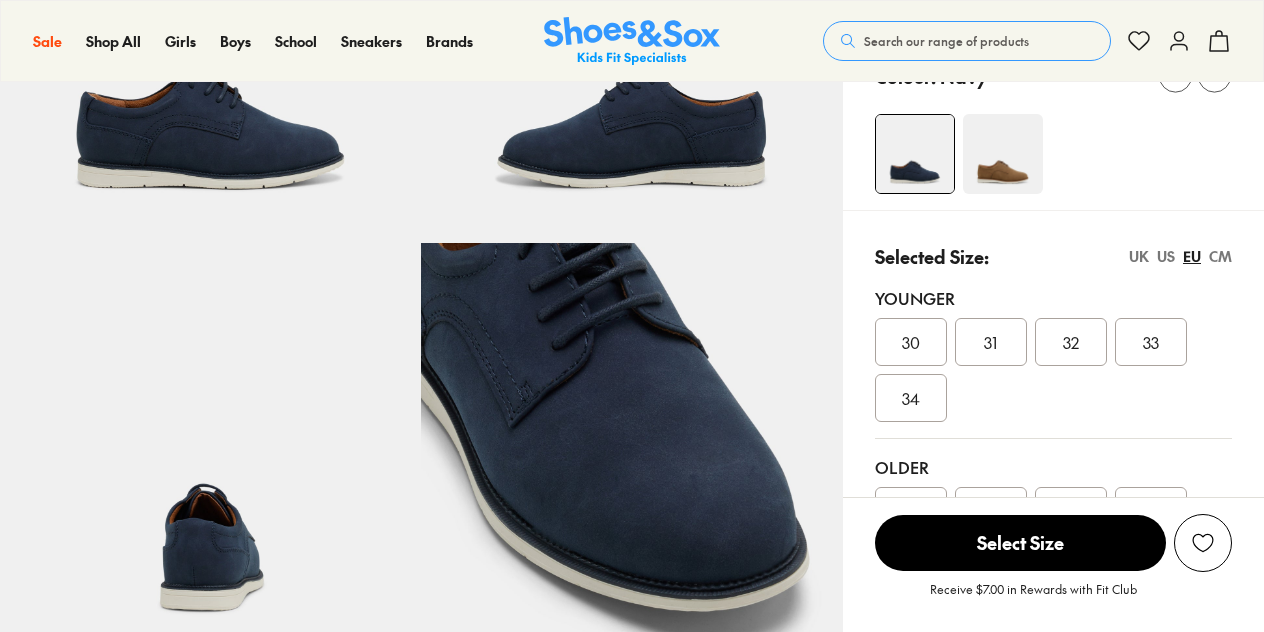 select on "*" 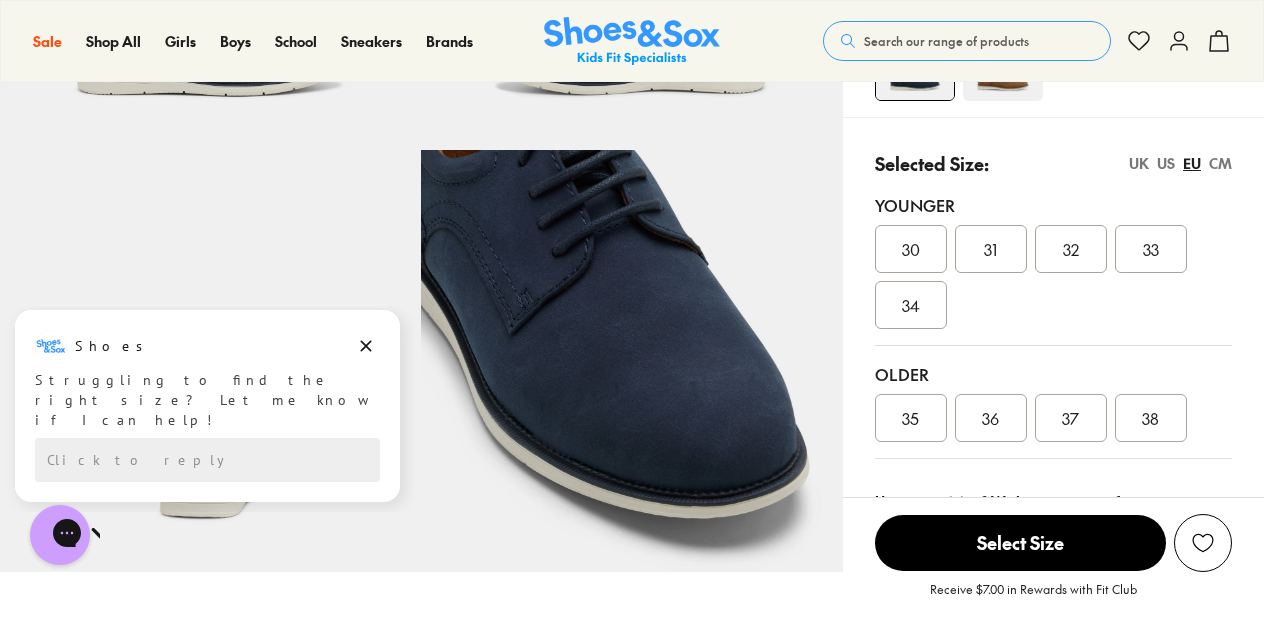 scroll, scrollTop: 200, scrollLeft: 0, axis: vertical 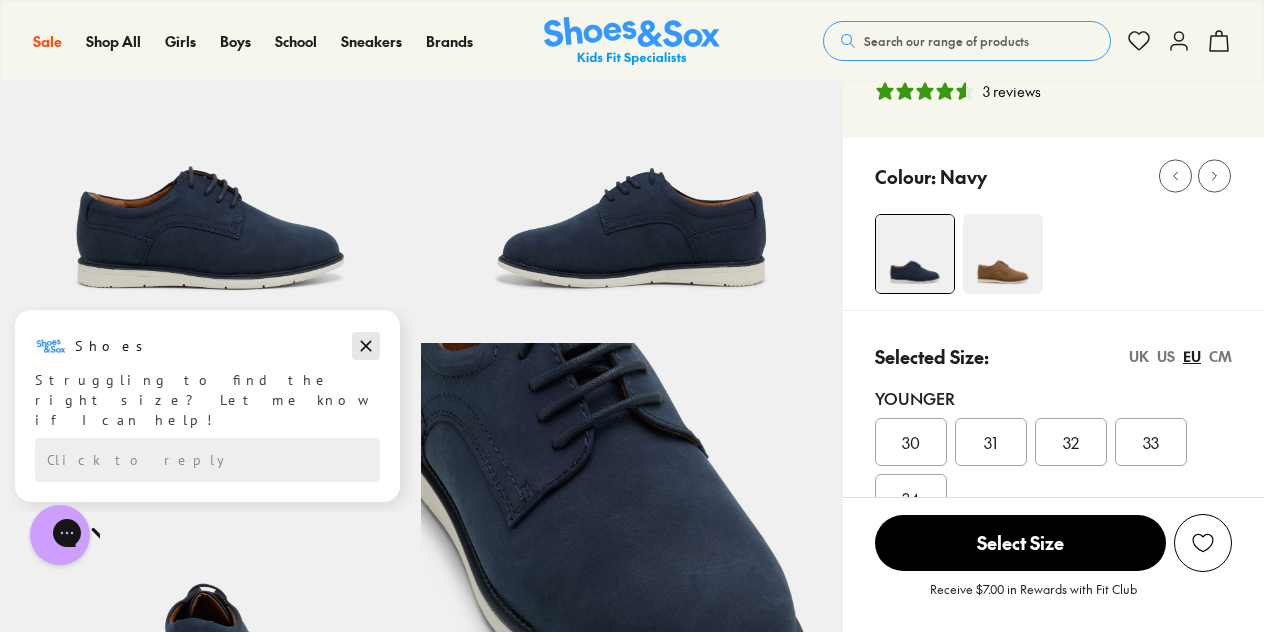 click 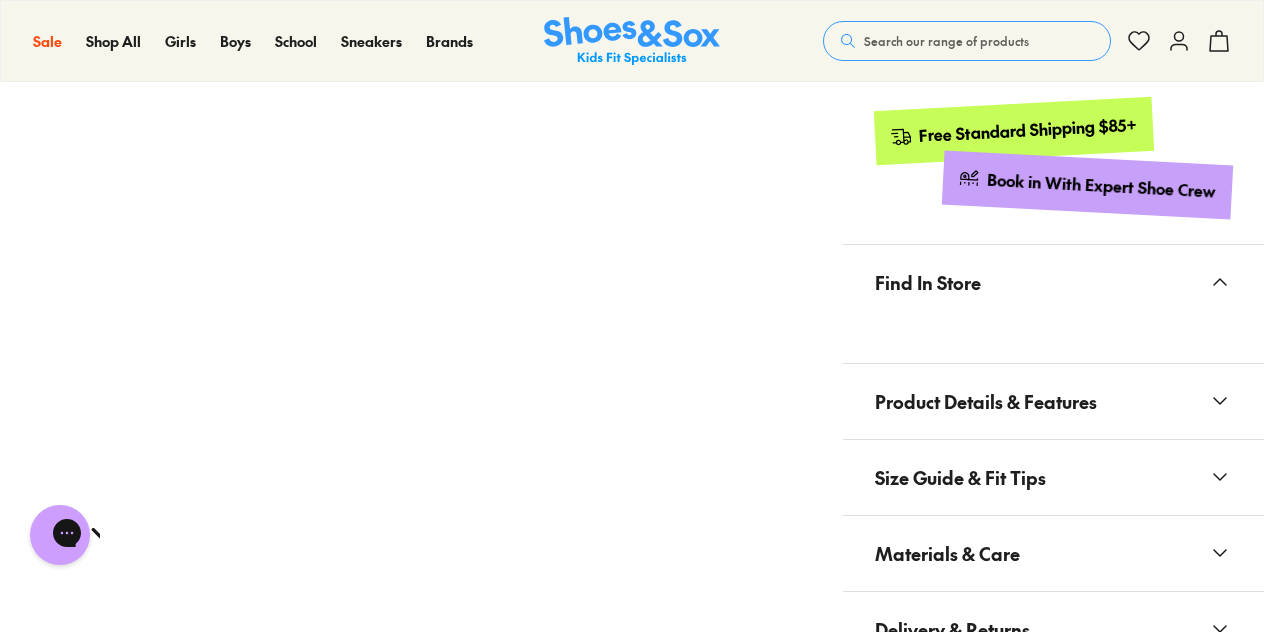 scroll, scrollTop: 1200, scrollLeft: 0, axis: vertical 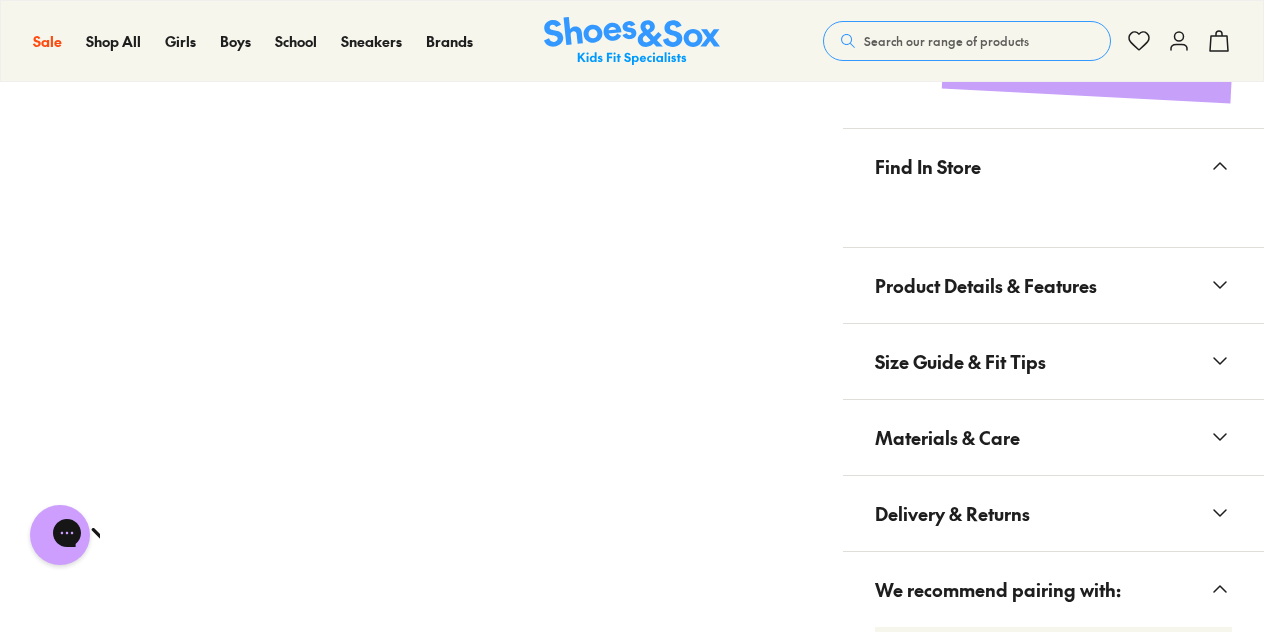 click on "Product Details & Features" at bounding box center (986, 285) 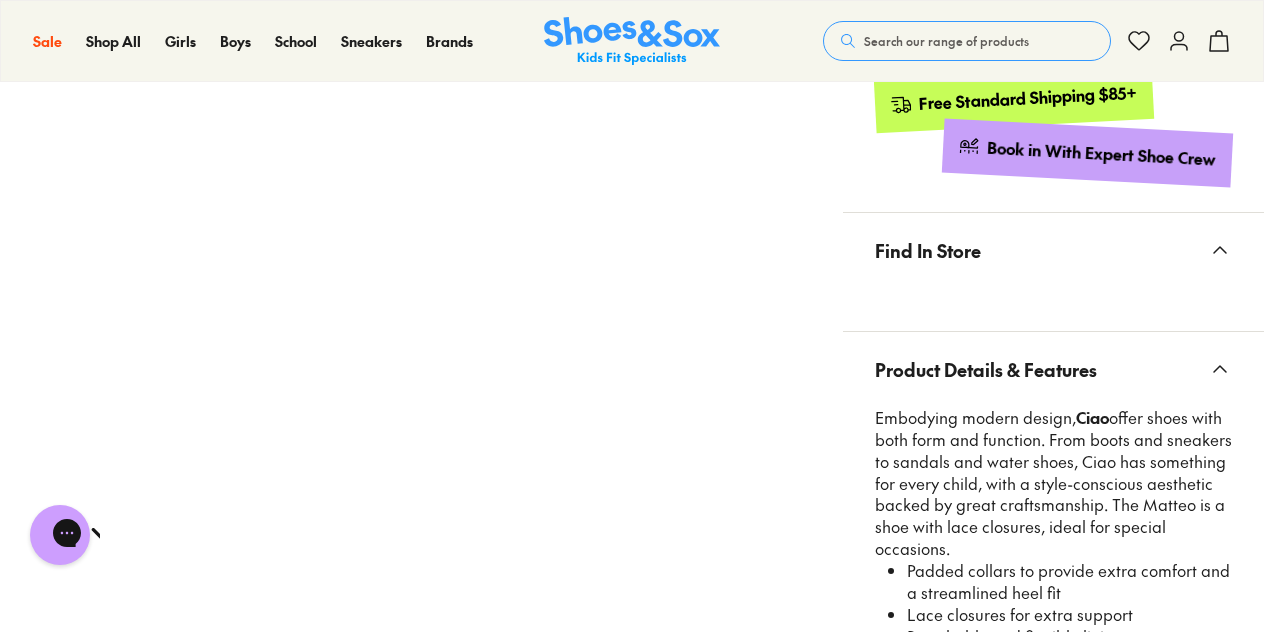 scroll, scrollTop: 1100, scrollLeft: 0, axis: vertical 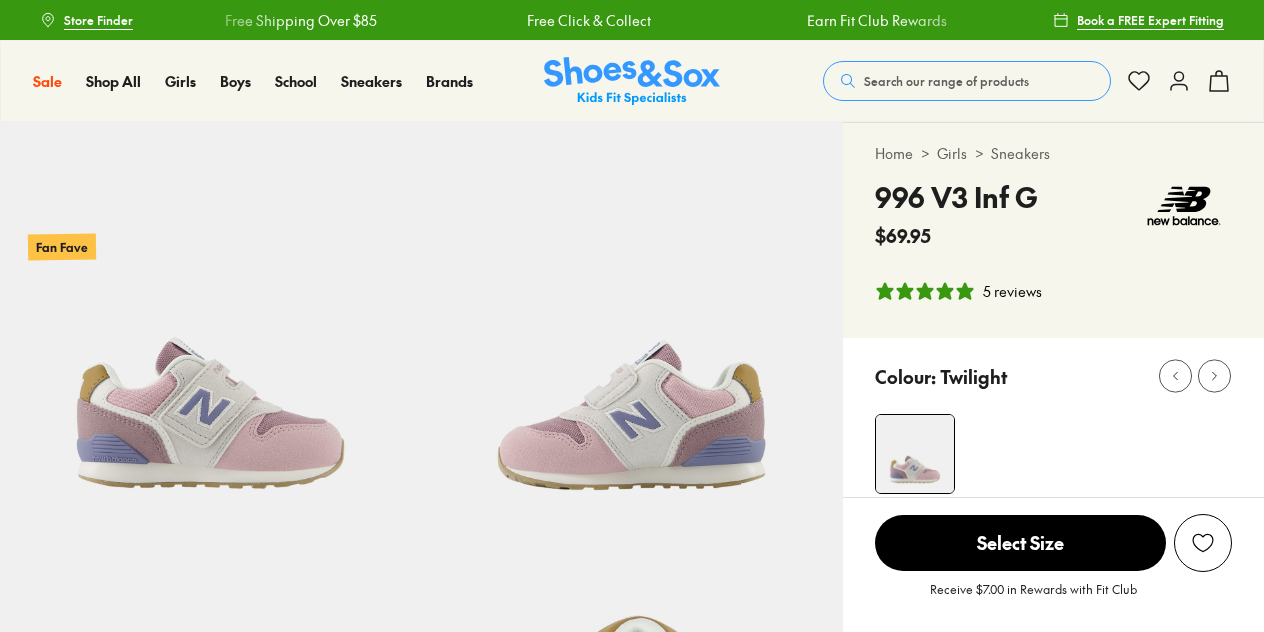 select on "*" 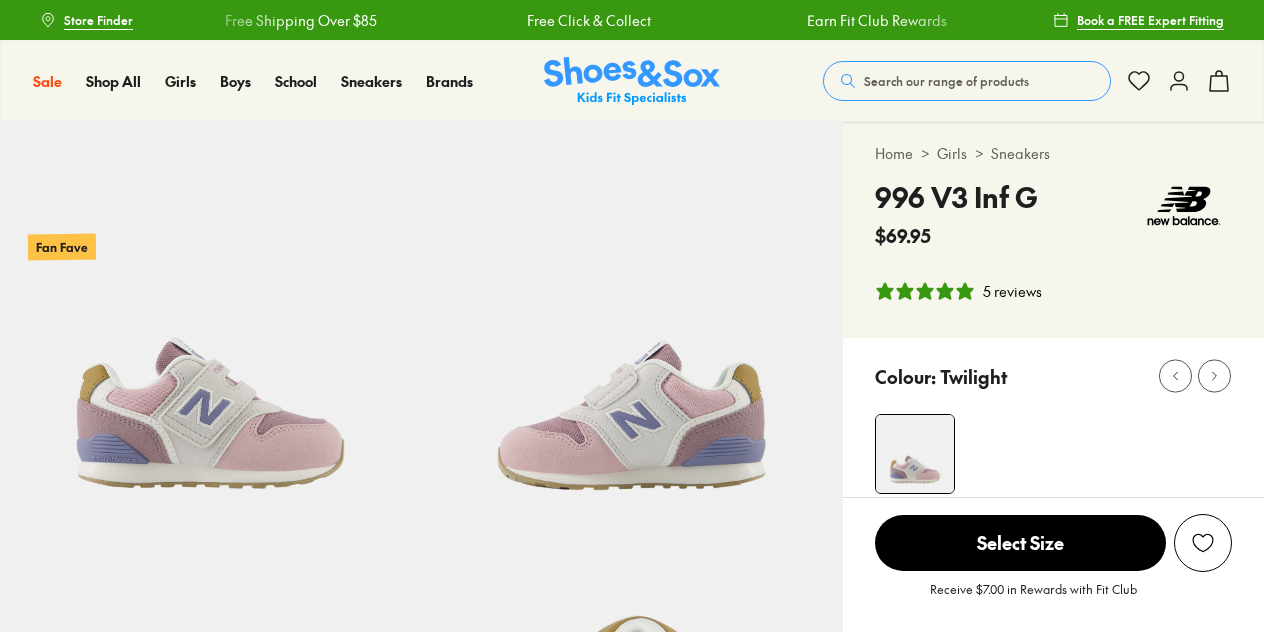 scroll, scrollTop: 0, scrollLeft: 0, axis: both 